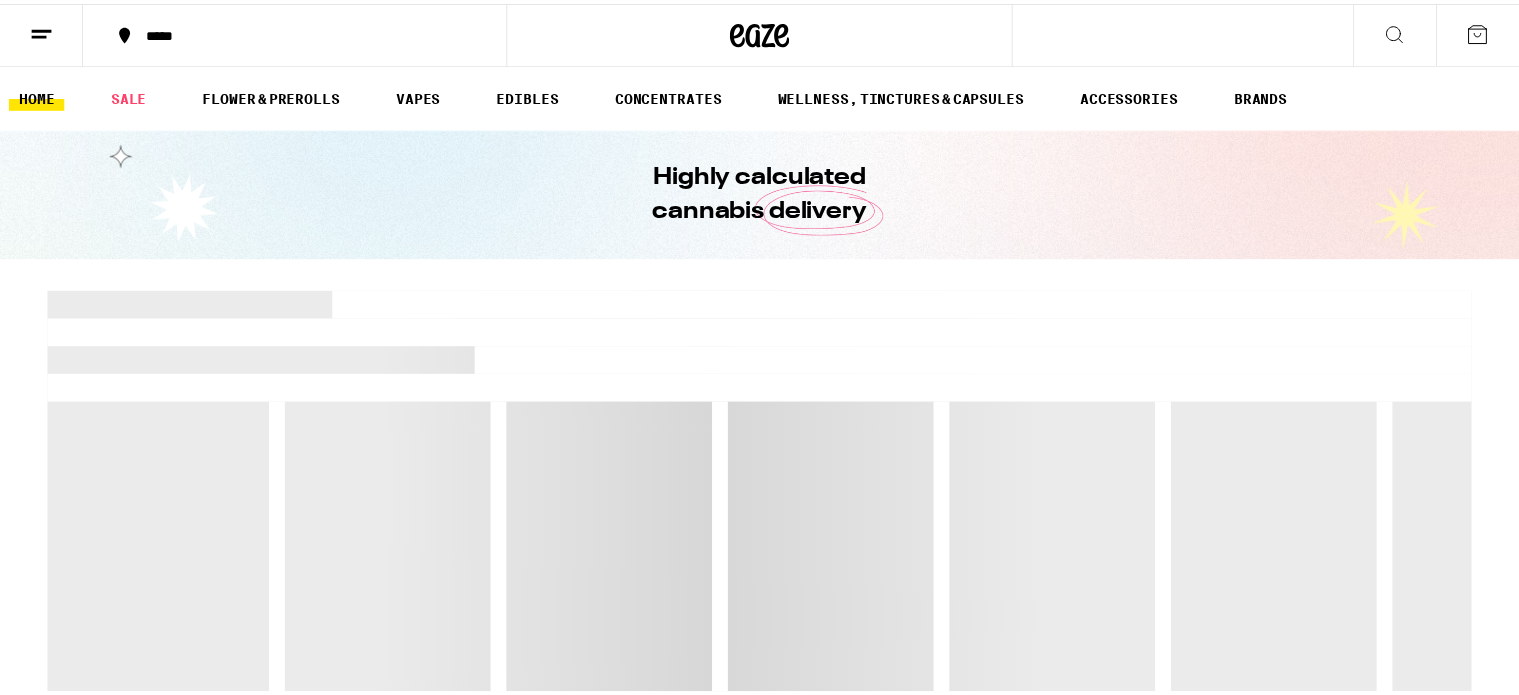 scroll, scrollTop: 0, scrollLeft: 0, axis: both 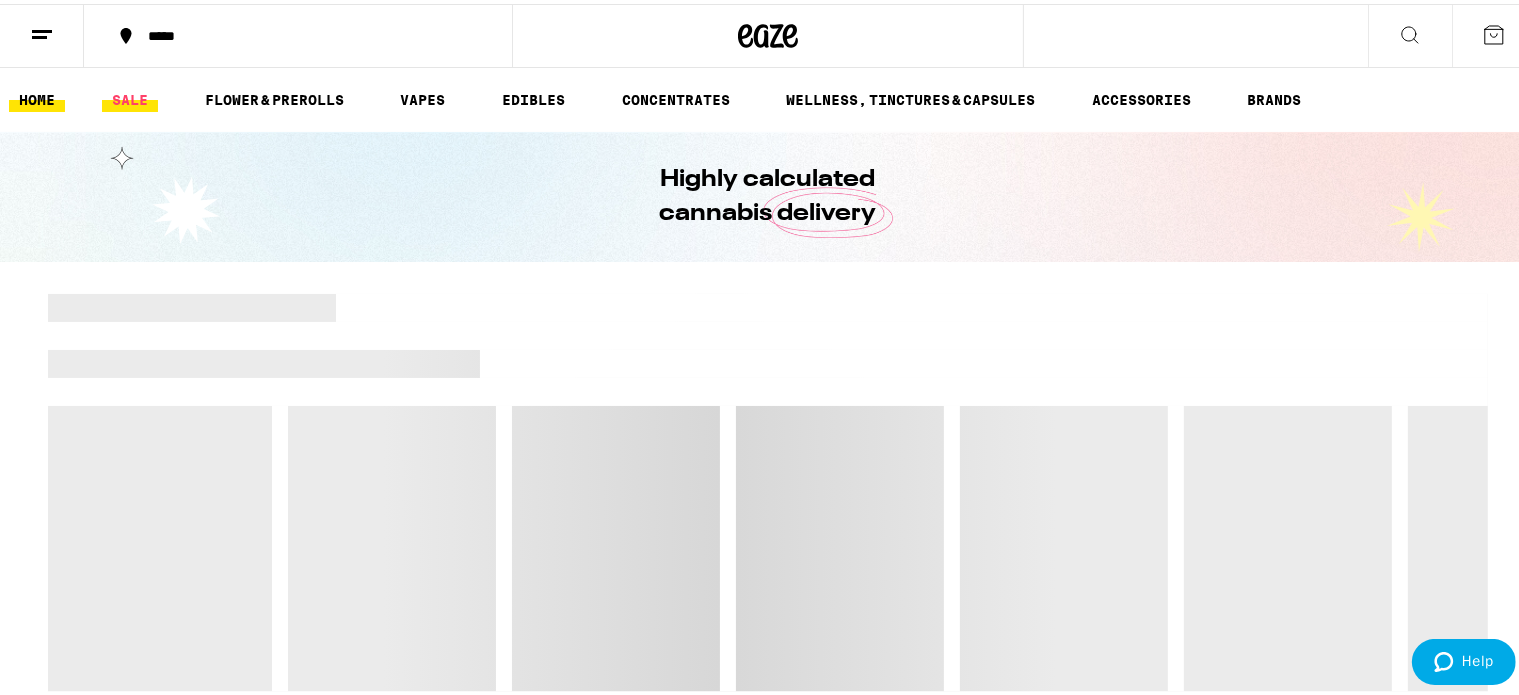click on "SALE" at bounding box center [130, 96] 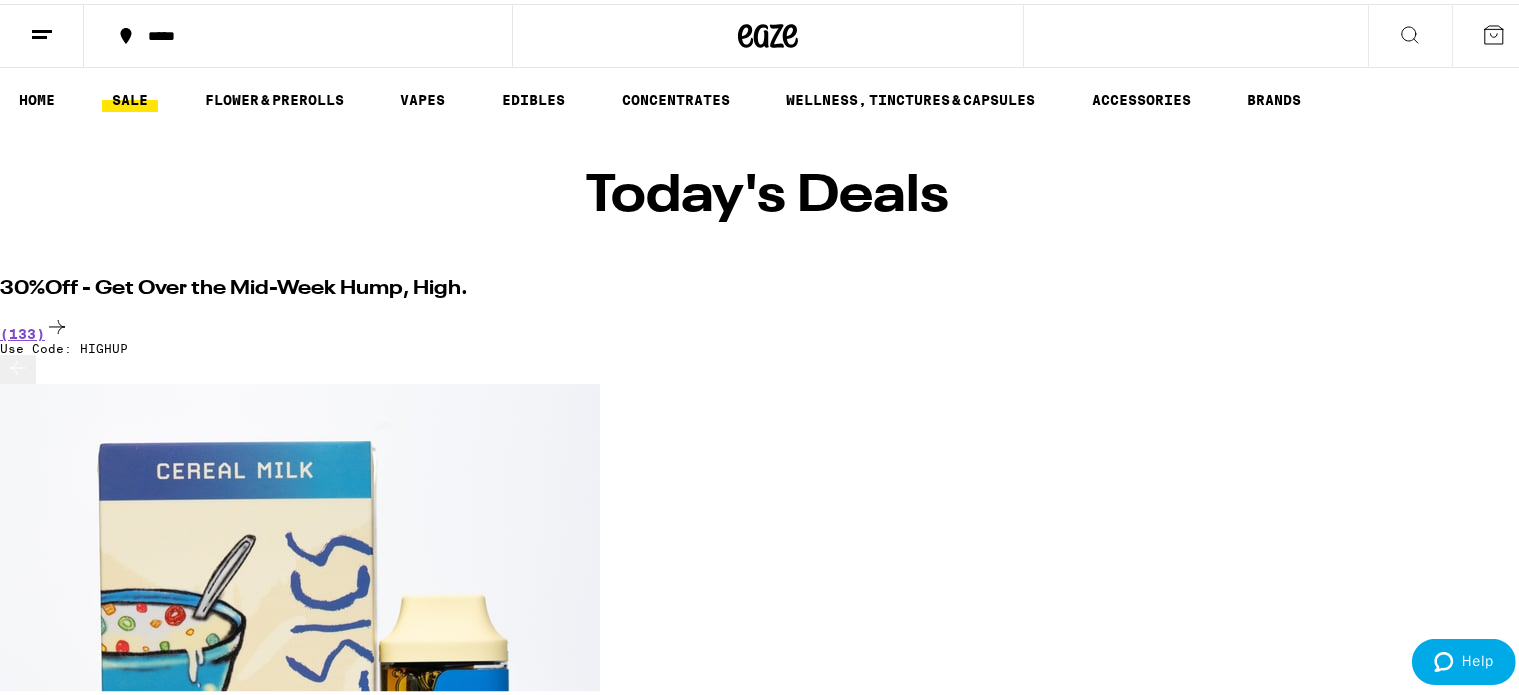 click on "*****" at bounding box center [308, 32] 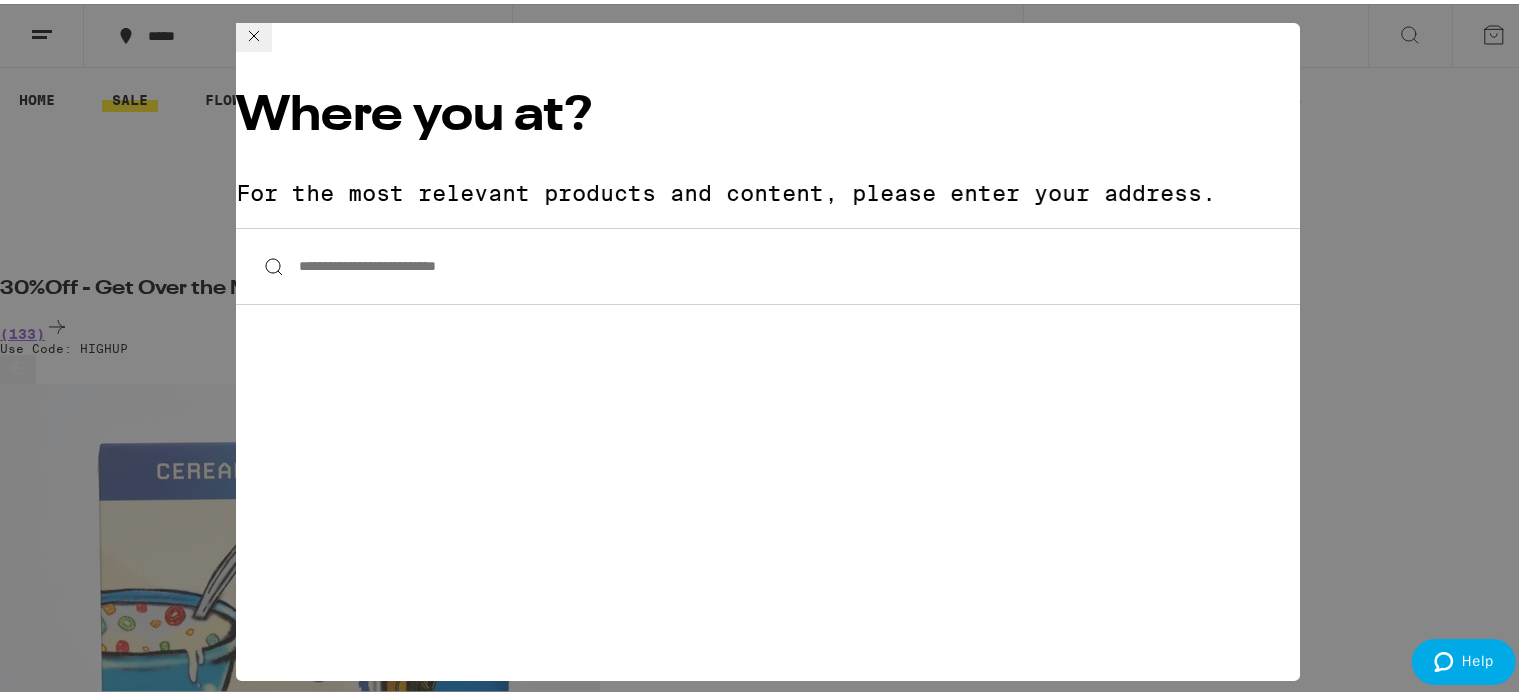 click on "**********" at bounding box center (768, 262) 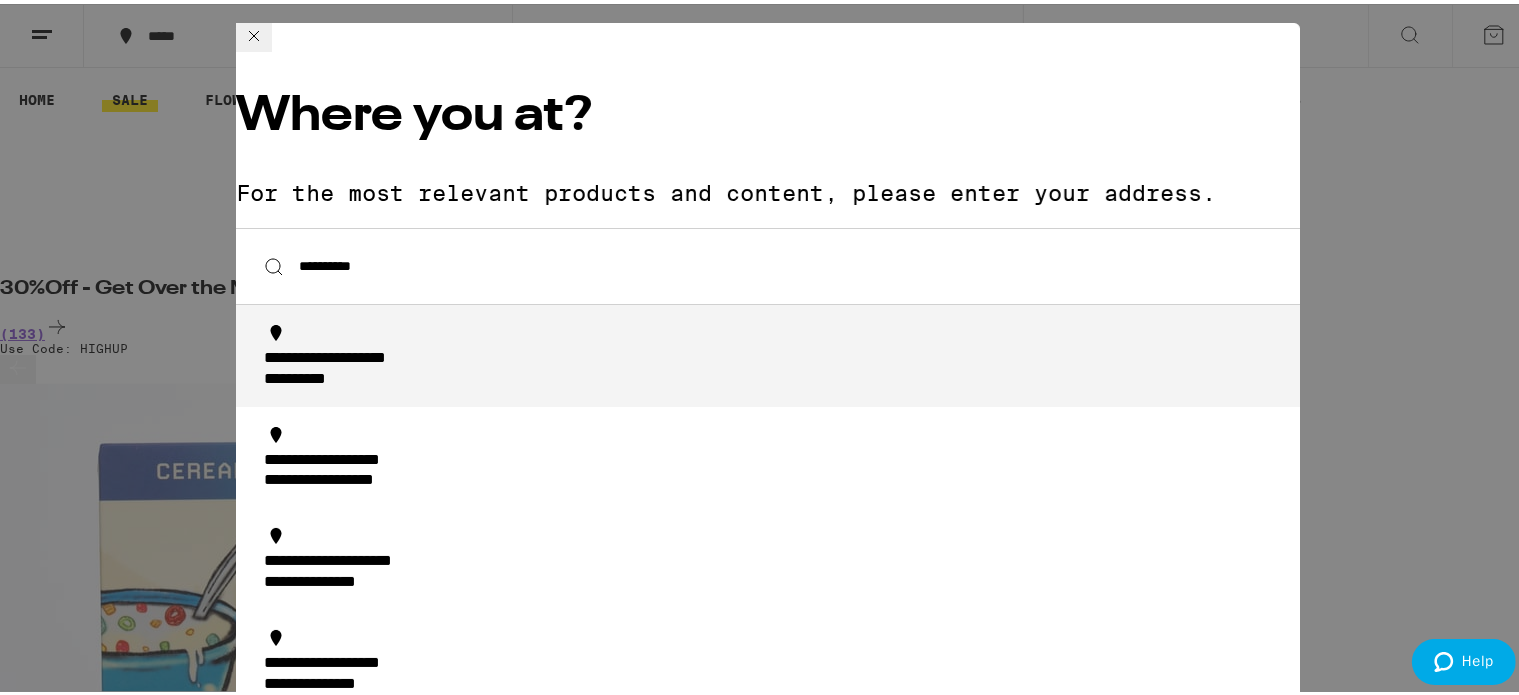 click on "**********" at bounding box center [768, 352] 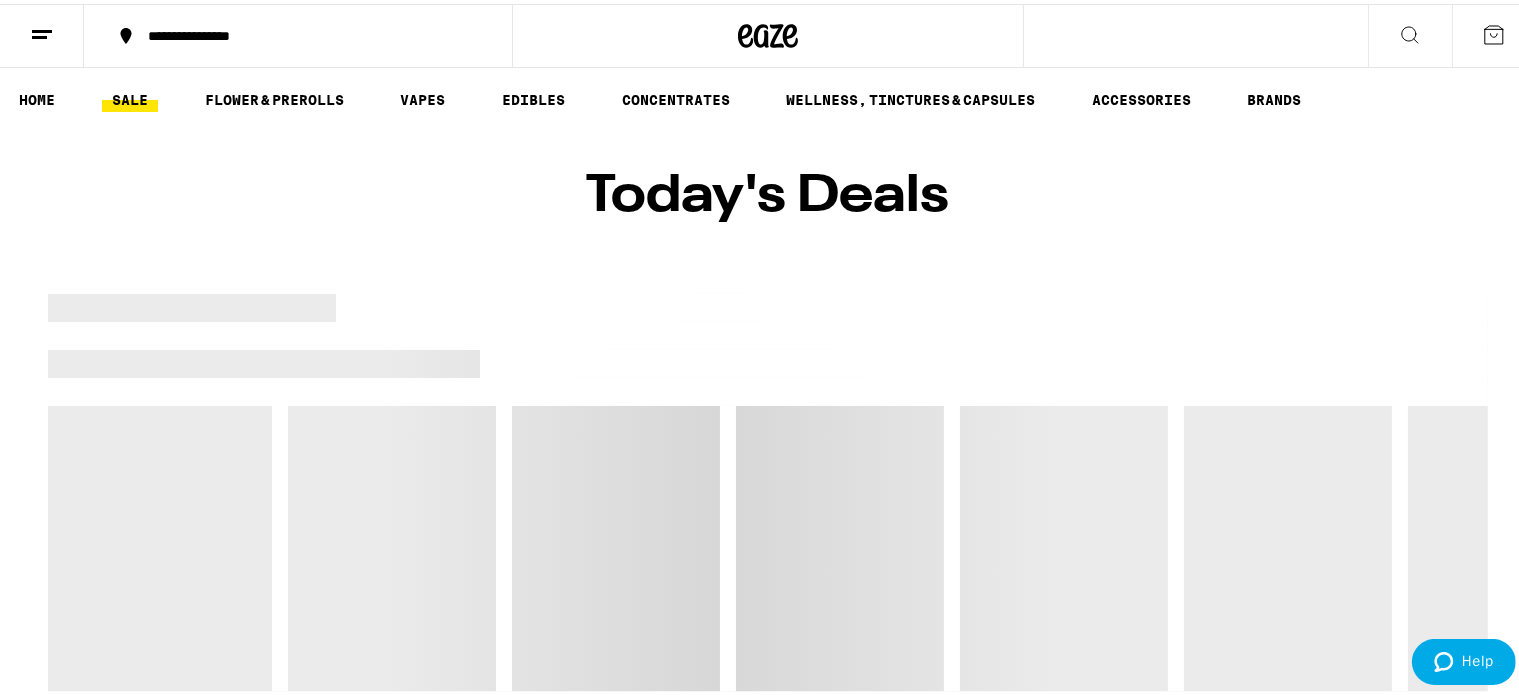 click on "Where you at? For the most relevant products and content, please enter your address. [STREET] [CITY] [STATE] [ZIP]" at bounding box center [768, 347] 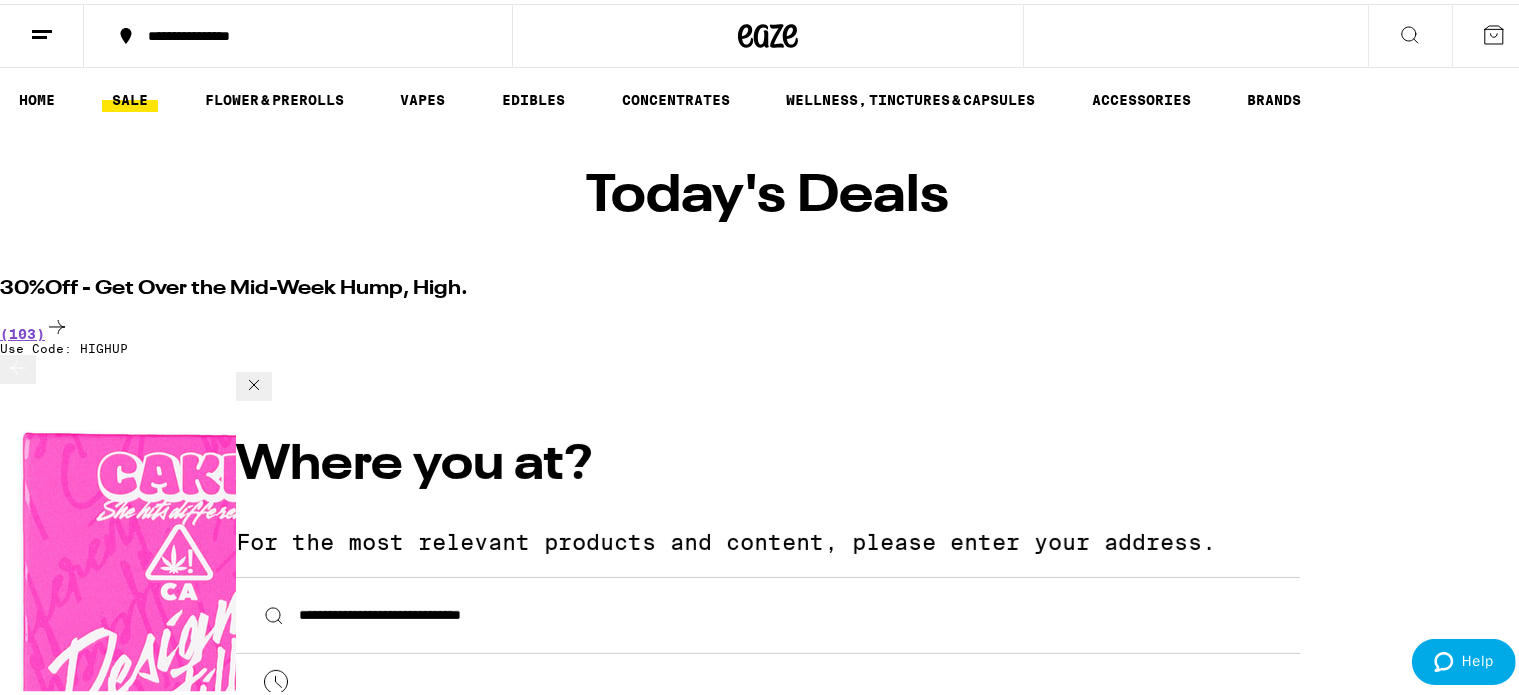 scroll, scrollTop: 400, scrollLeft: 0, axis: vertical 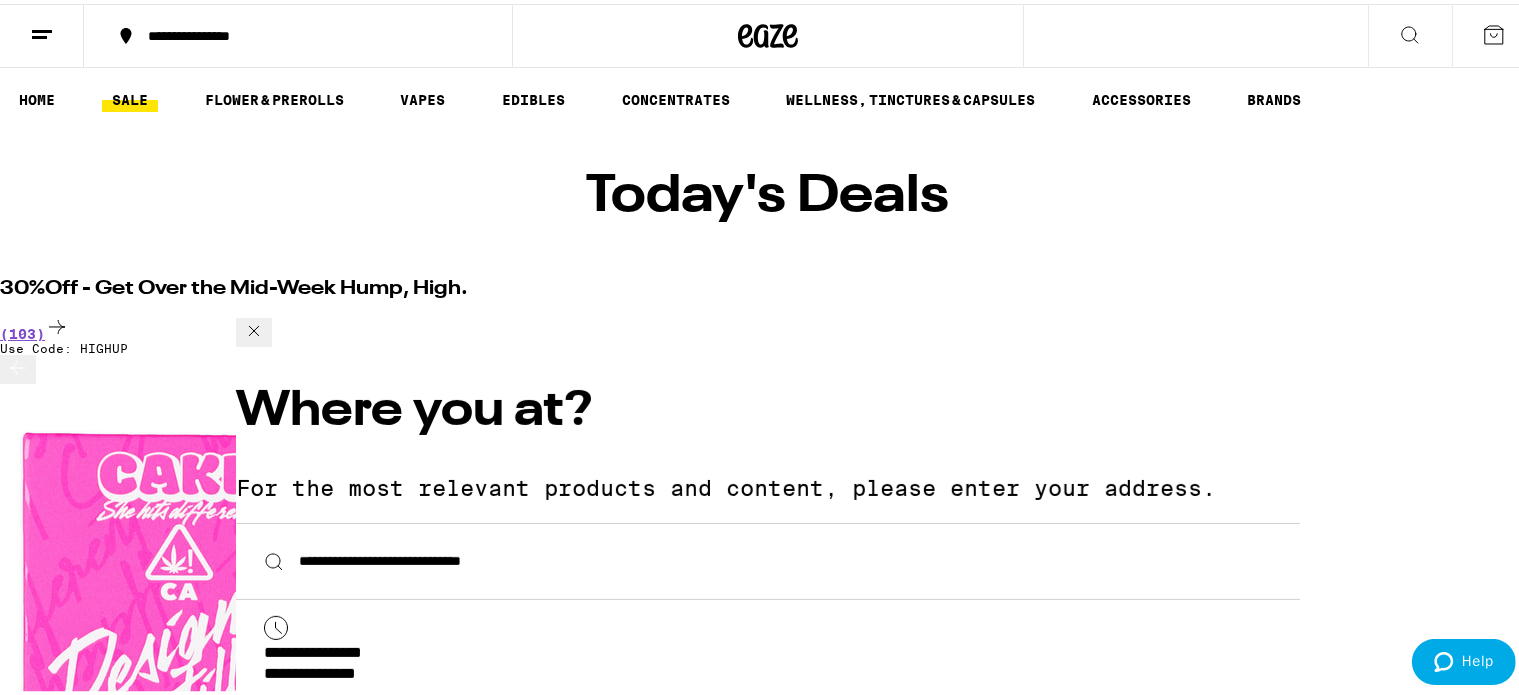 click 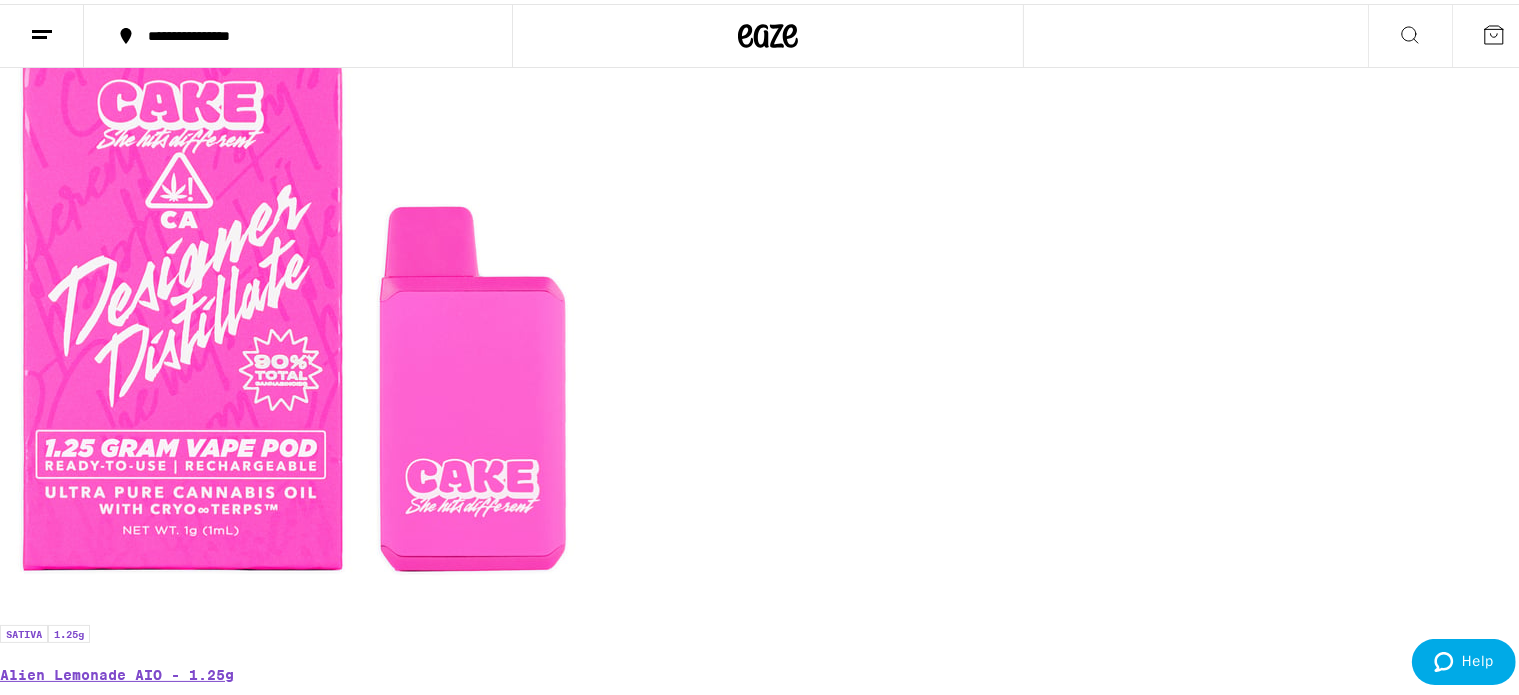 scroll, scrollTop: 100, scrollLeft: 0, axis: vertical 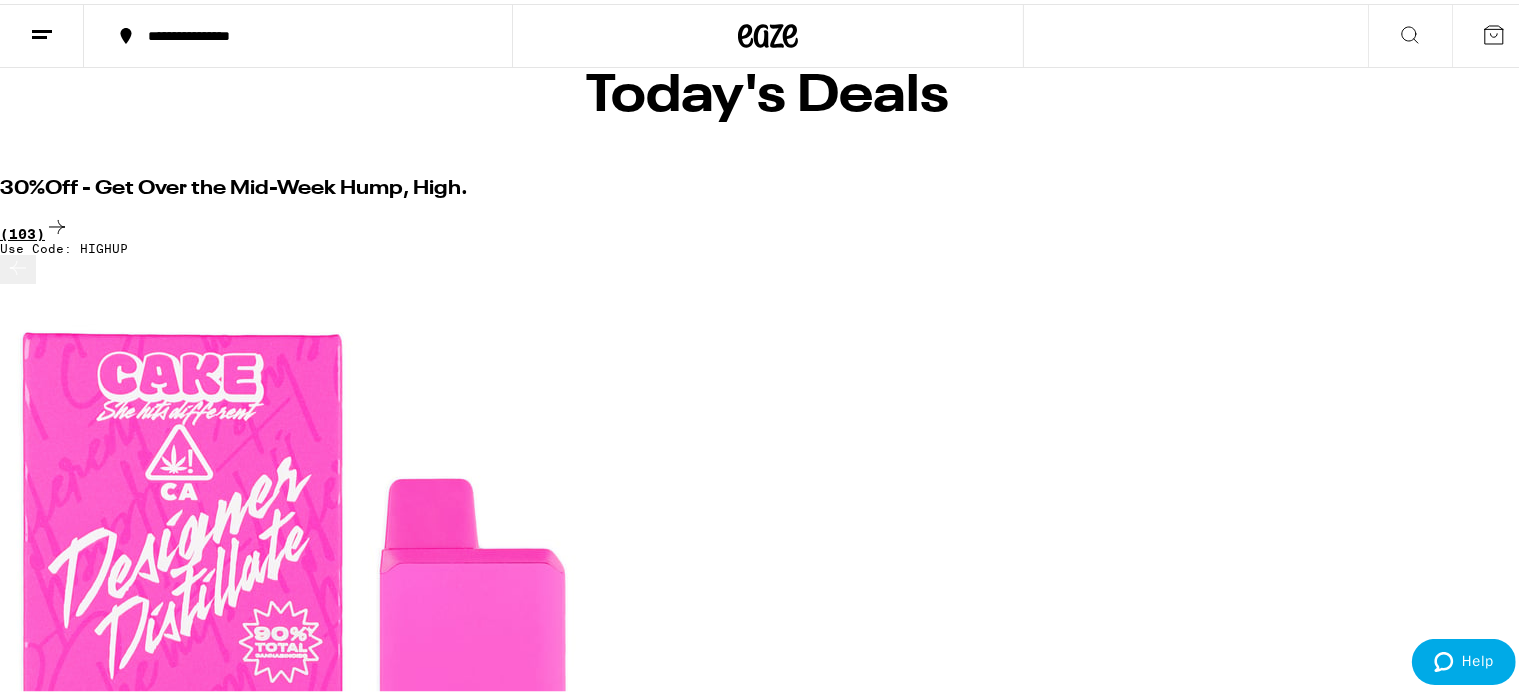 click on "(103)" at bounding box center [768, 224] 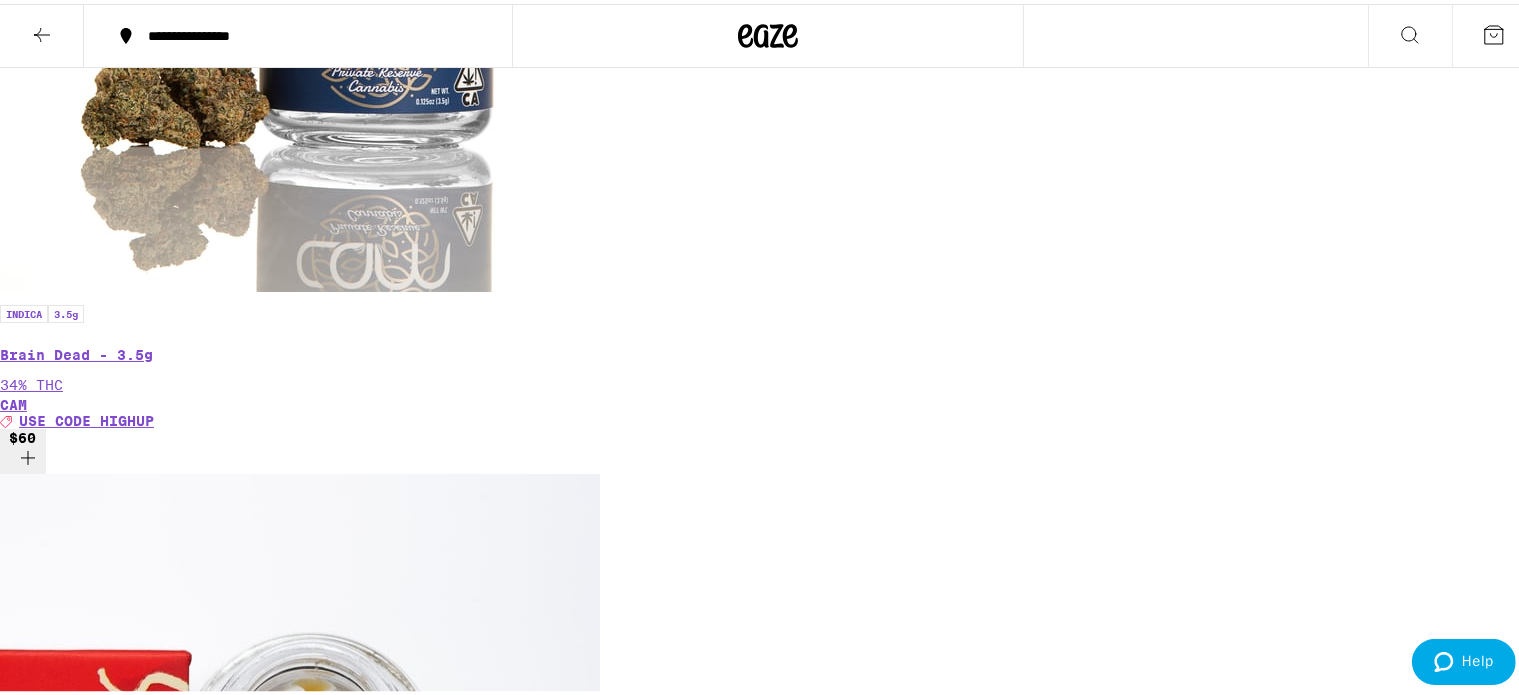 scroll, scrollTop: 7400, scrollLeft: 0, axis: vertical 